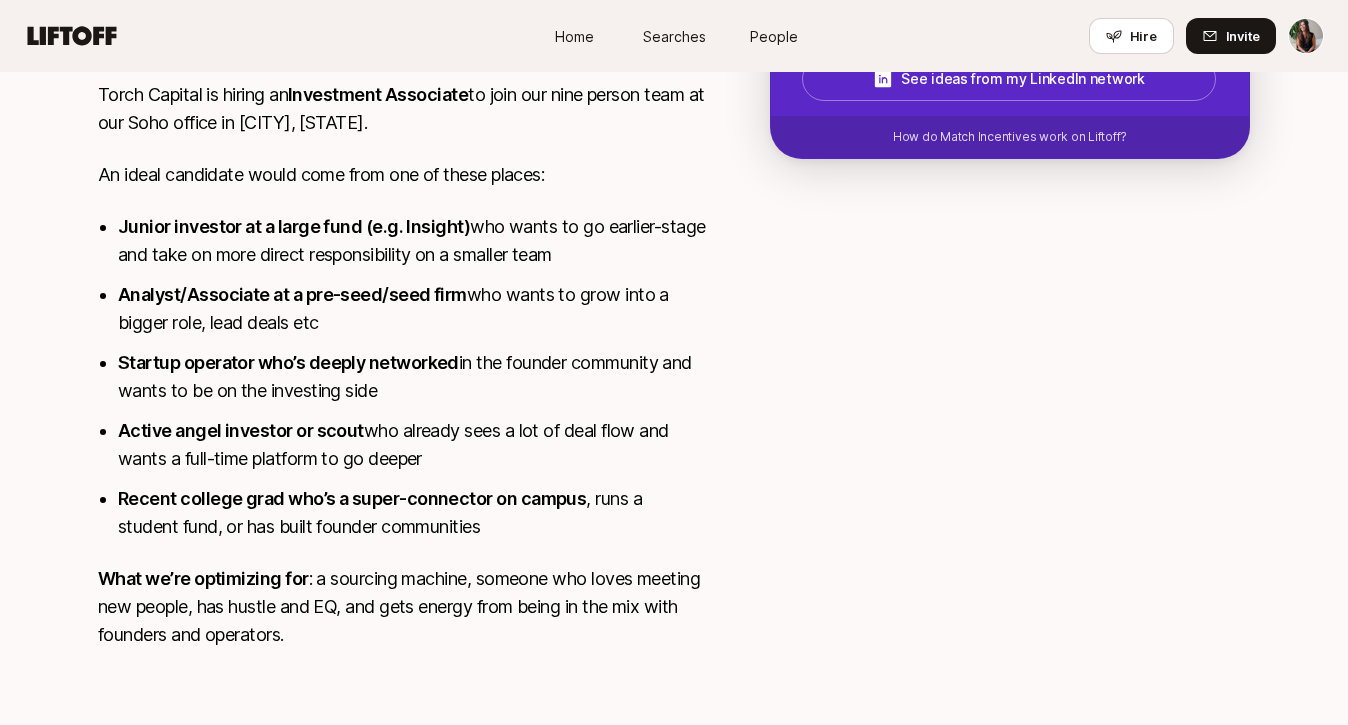 scroll, scrollTop: 427, scrollLeft: 0, axis: vertical 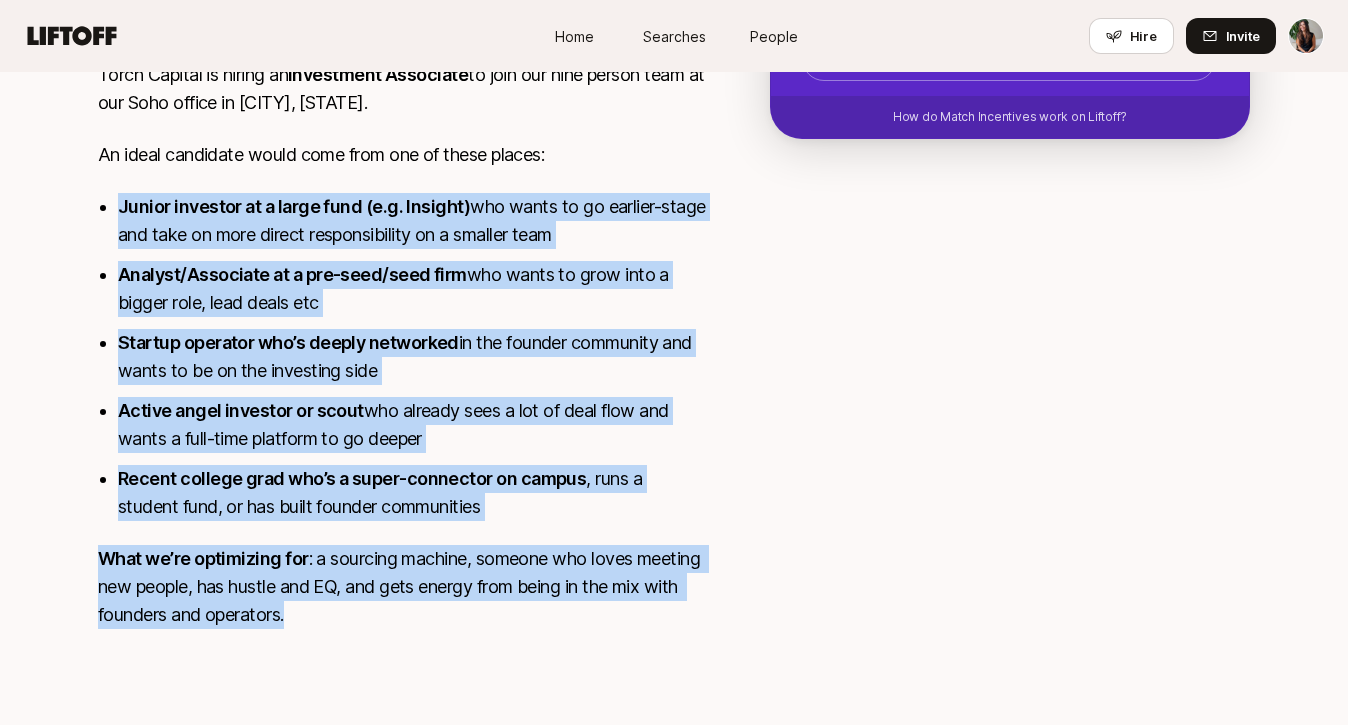 drag, startPoint x: 422, startPoint y: 188, endPoint x: 751, endPoint y: 660, distance: 575.3477 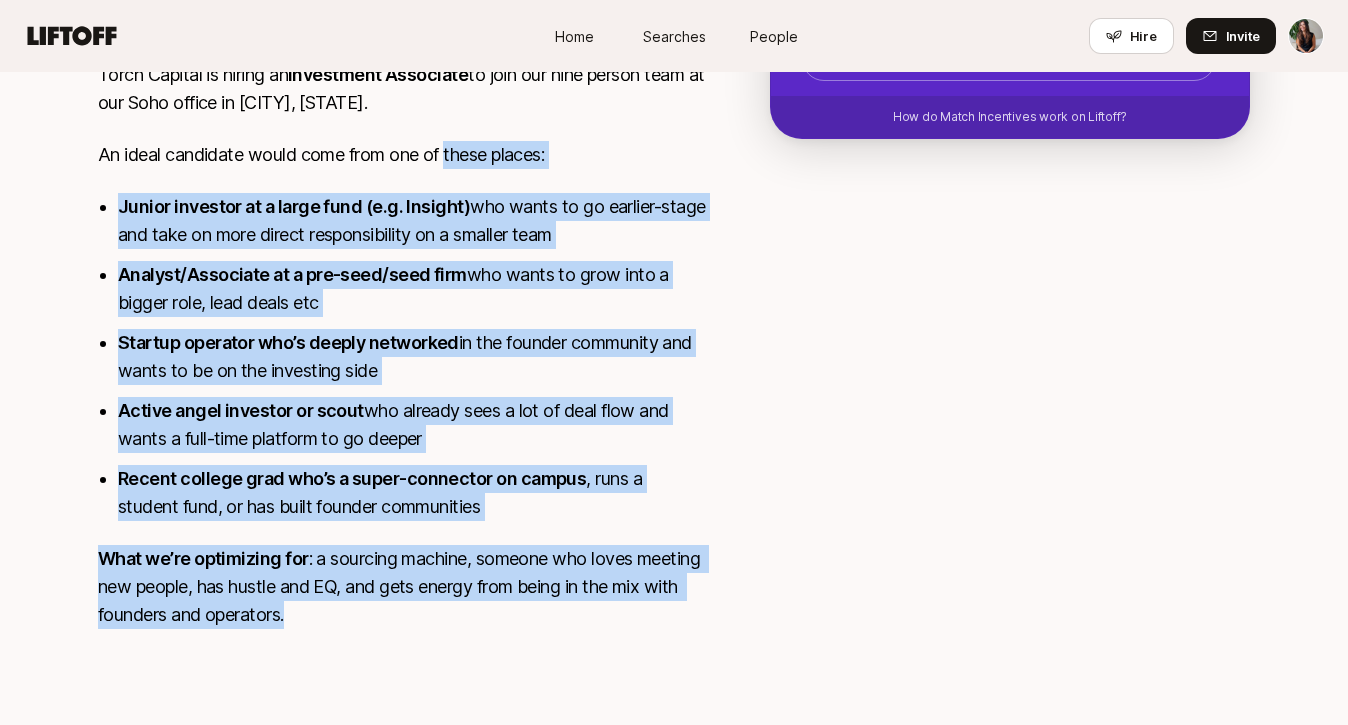 drag, startPoint x: 751, startPoint y: 660, endPoint x: 464, endPoint y: 153, distance: 582.5959 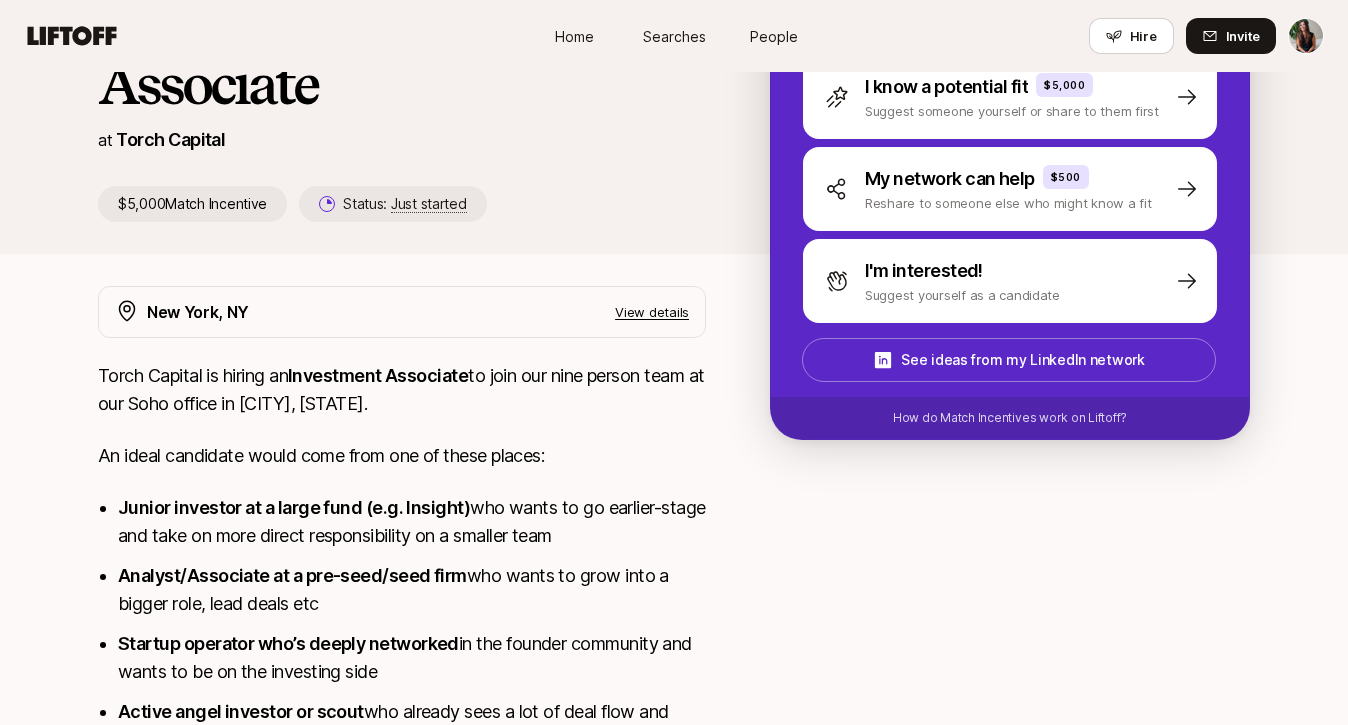 scroll, scrollTop: 0, scrollLeft: 0, axis: both 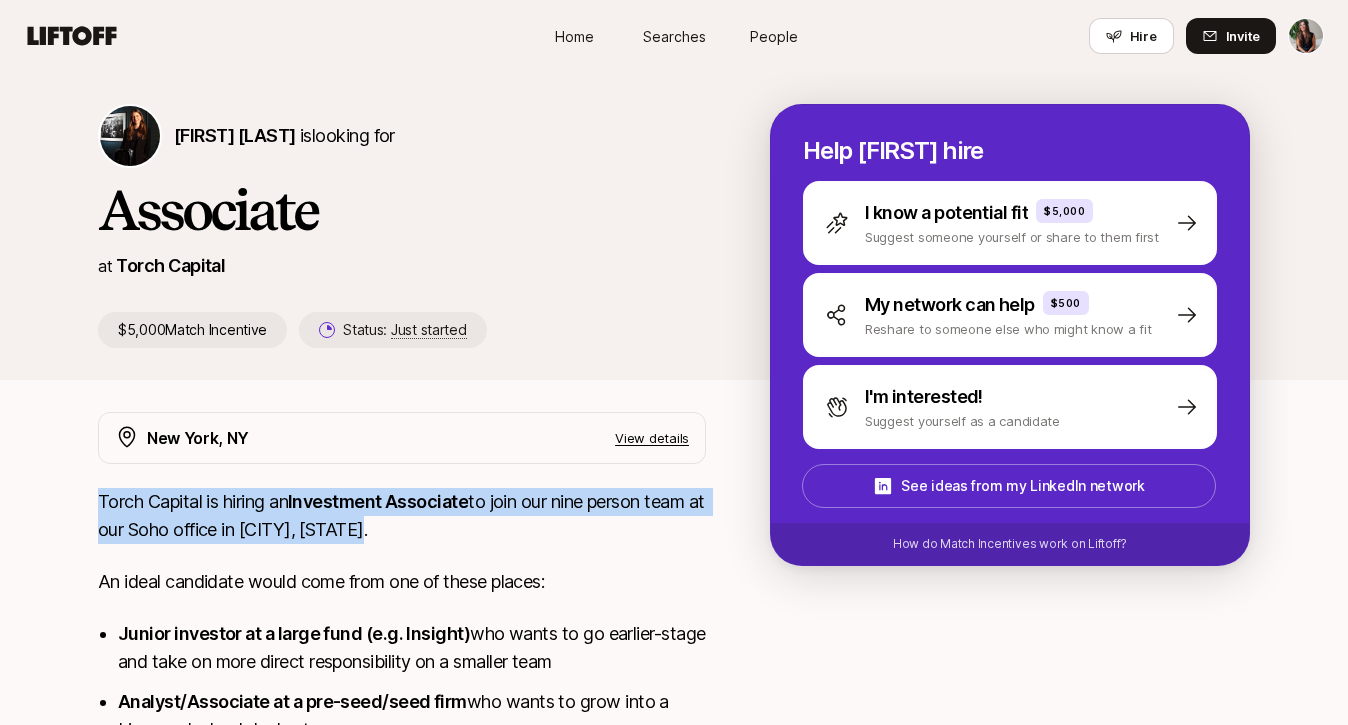 drag, startPoint x: 393, startPoint y: 483, endPoint x: 436, endPoint y: 536, distance: 68.24954 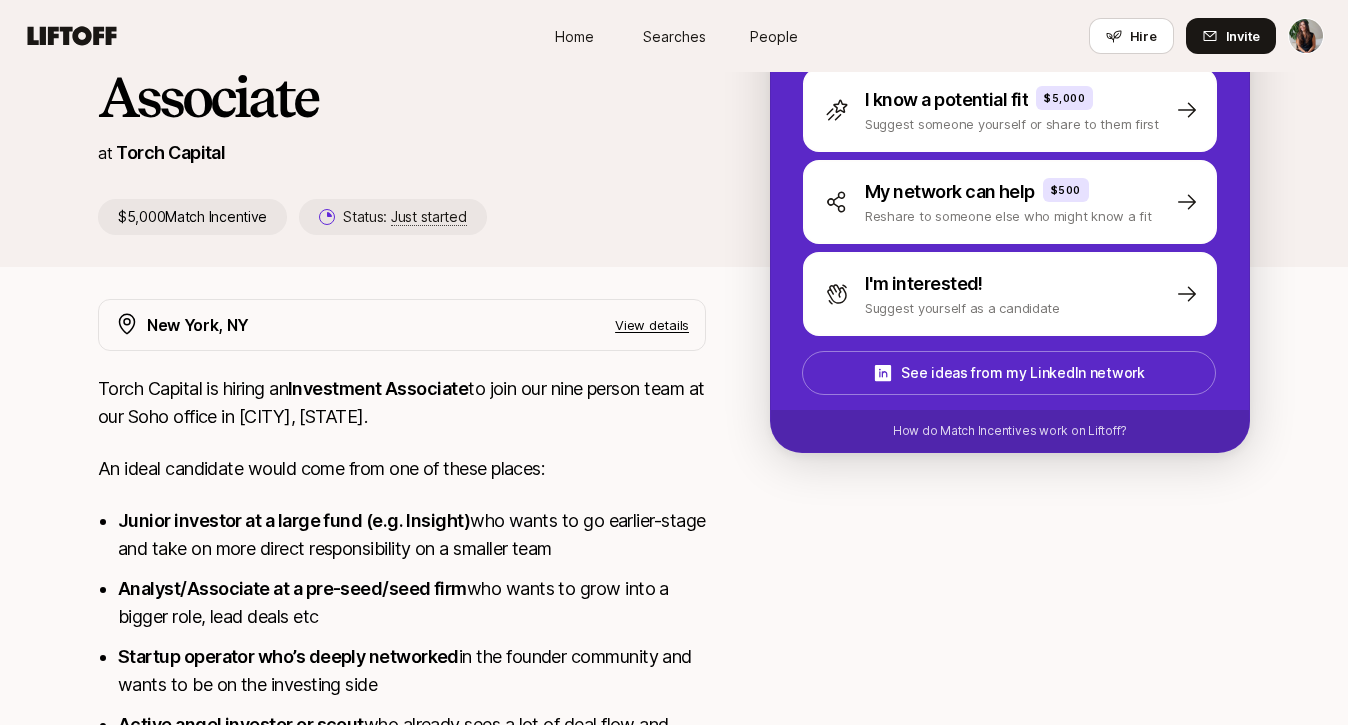 scroll, scrollTop: 114, scrollLeft: 0, axis: vertical 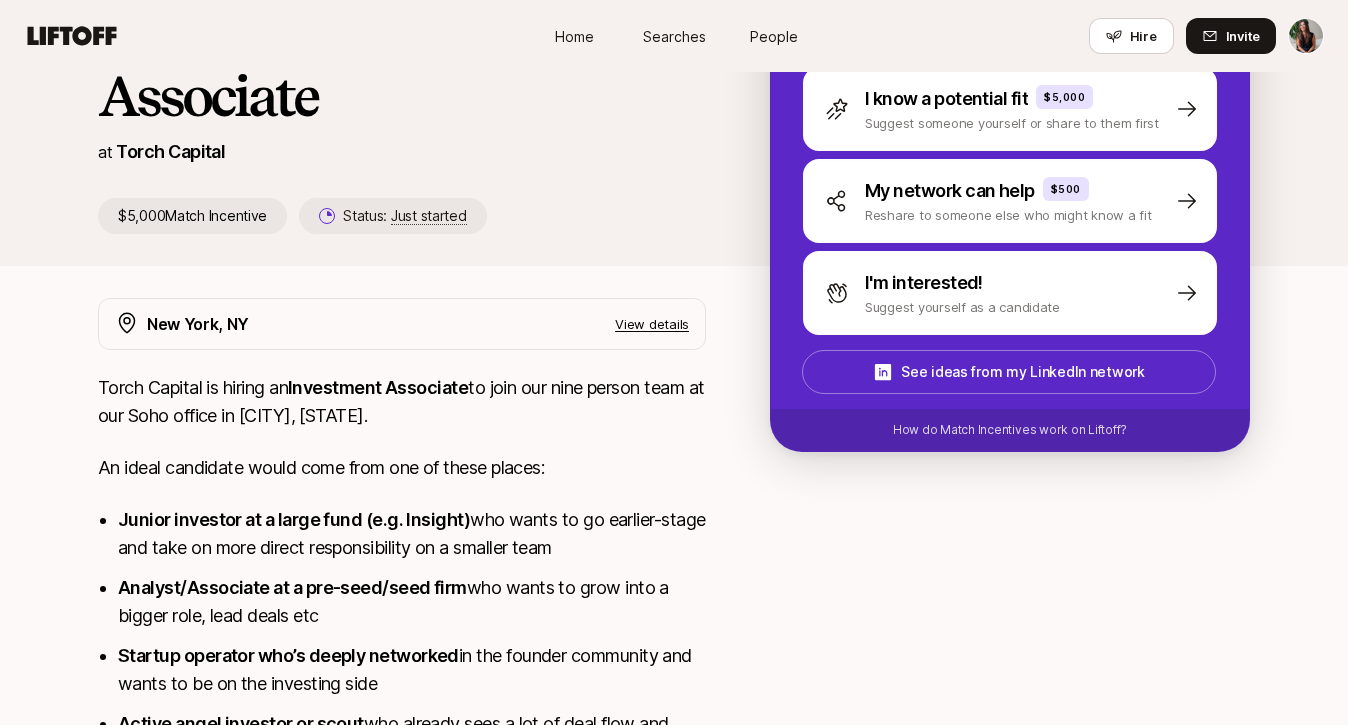 drag, startPoint x: 379, startPoint y: 484, endPoint x: 667, endPoint y: 554, distance: 296.3849 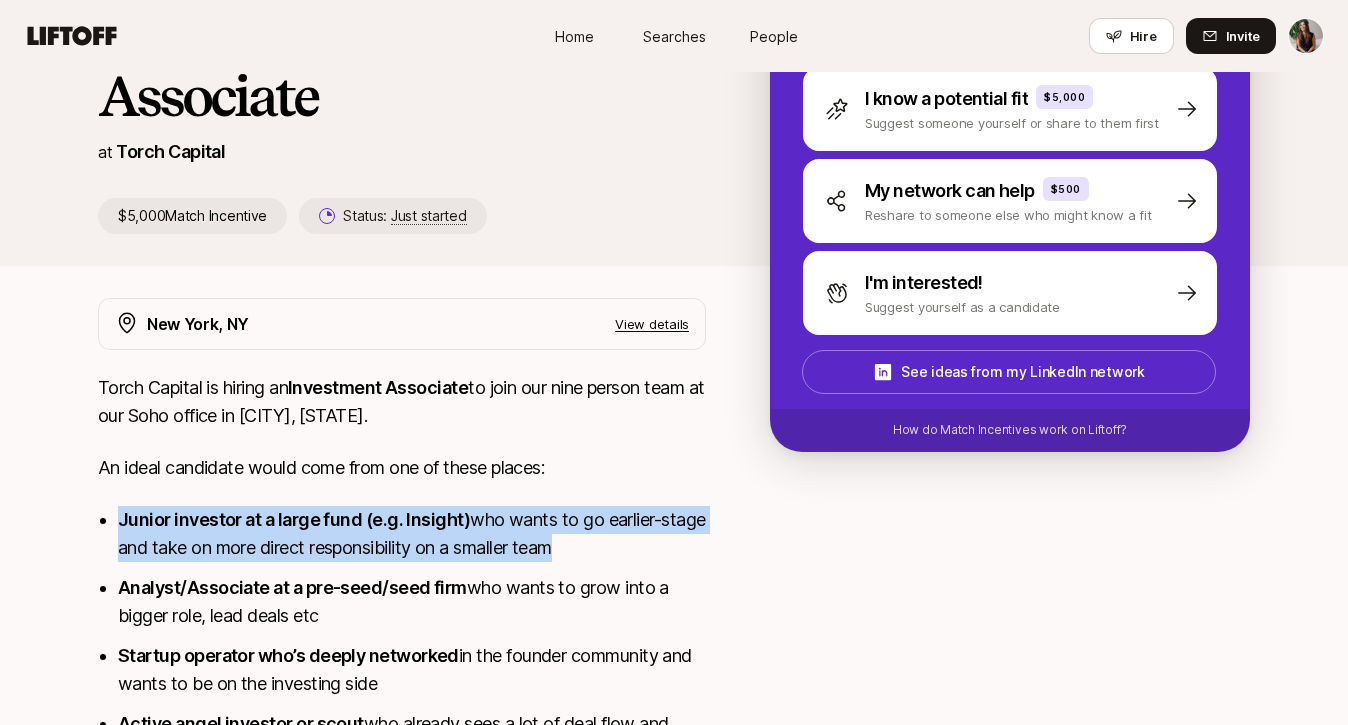 drag, startPoint x: 667, startPoint y: 554, endPoint x: 603, endPoint y: 476, distance: 100.89599 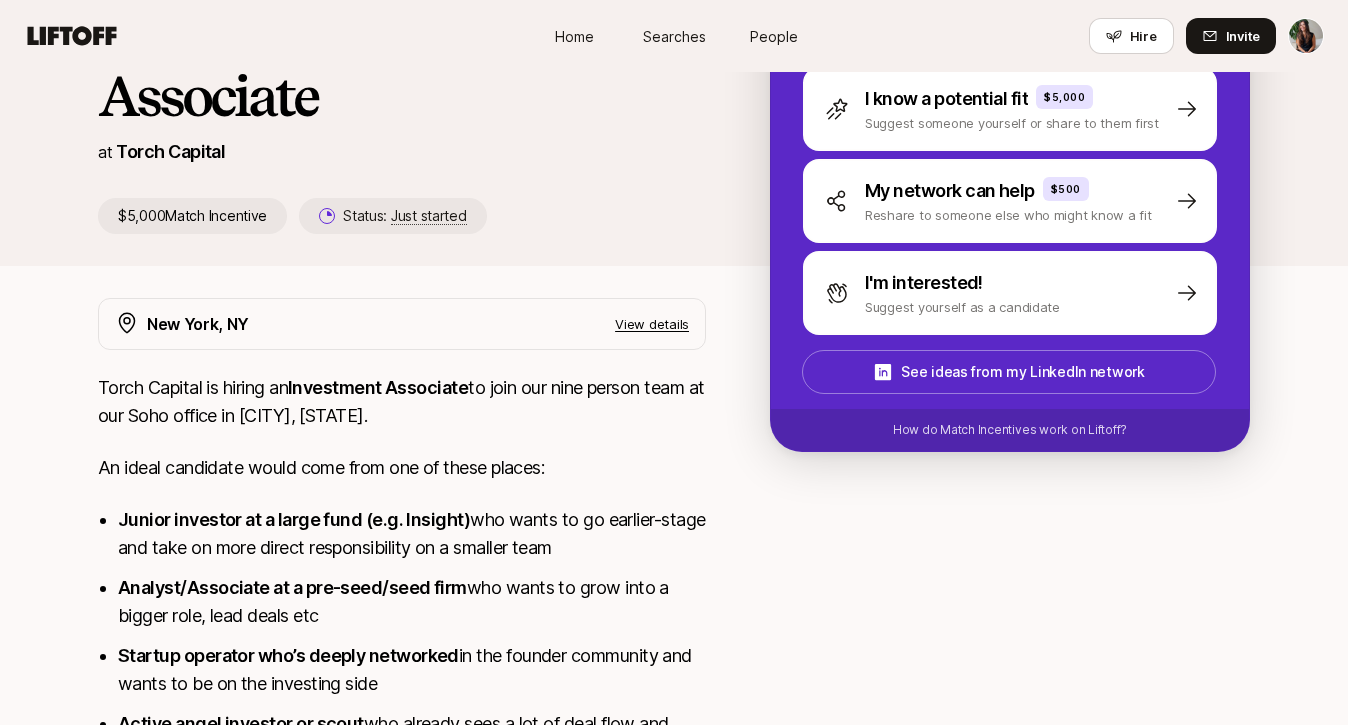 click on "An ideal candidate would come from one of these places:" at bounding box center (402, 468) 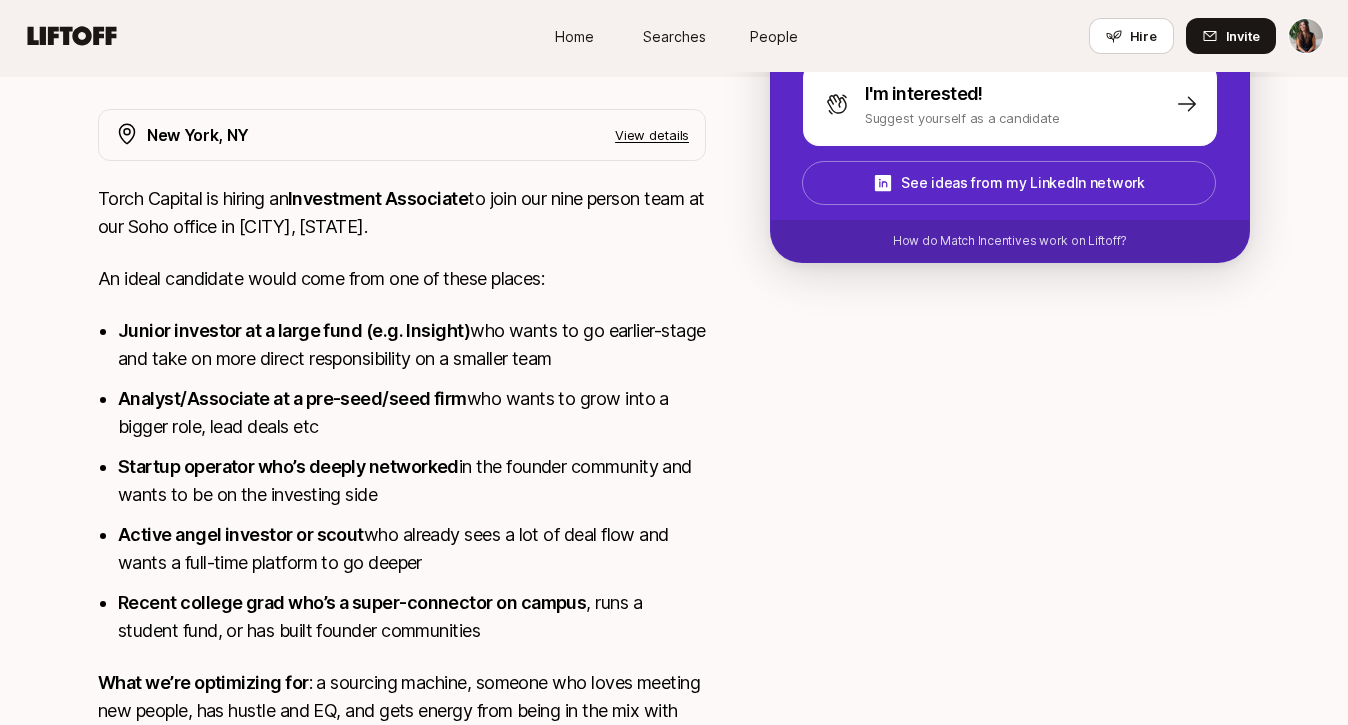 scroll, scrollTop: 405, scrollLeft: 0, axis: vertical 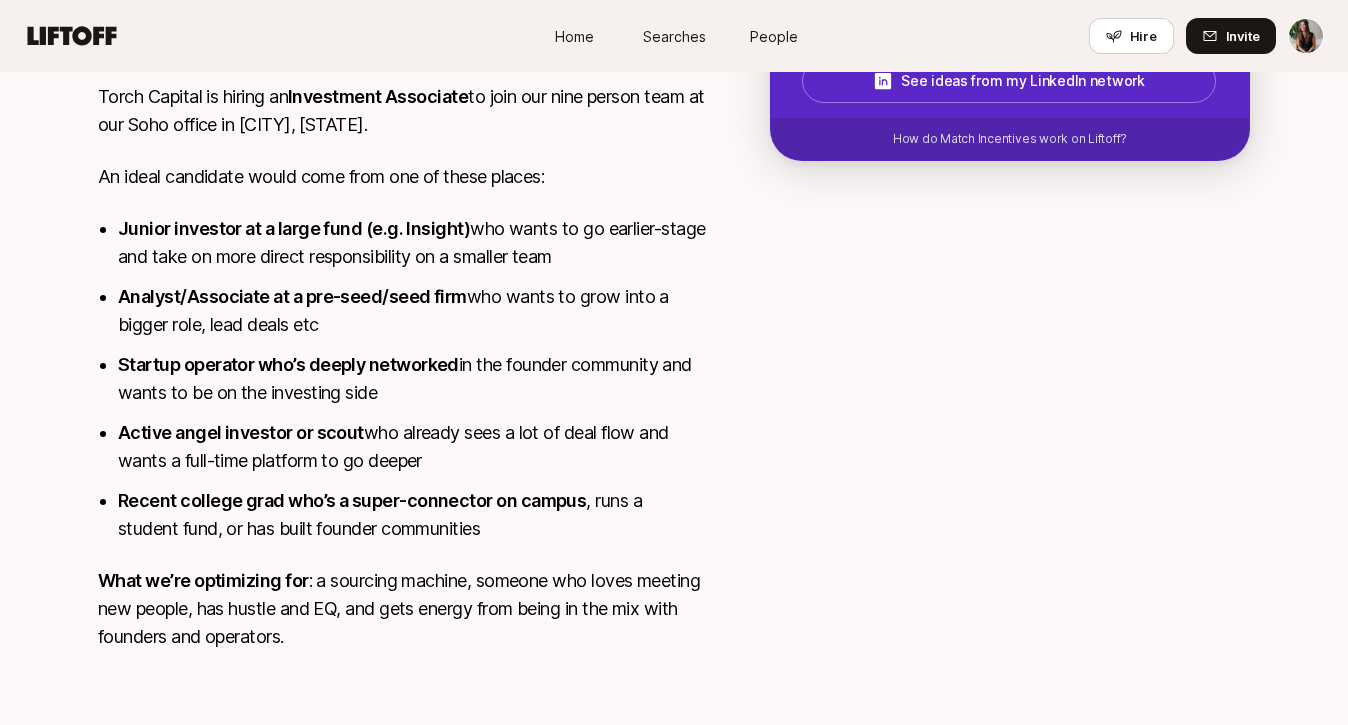 drag, startPoint x: 170, startPoint y: 288, endPoint x: 428, endPoint y: 322, distance: 260.23065 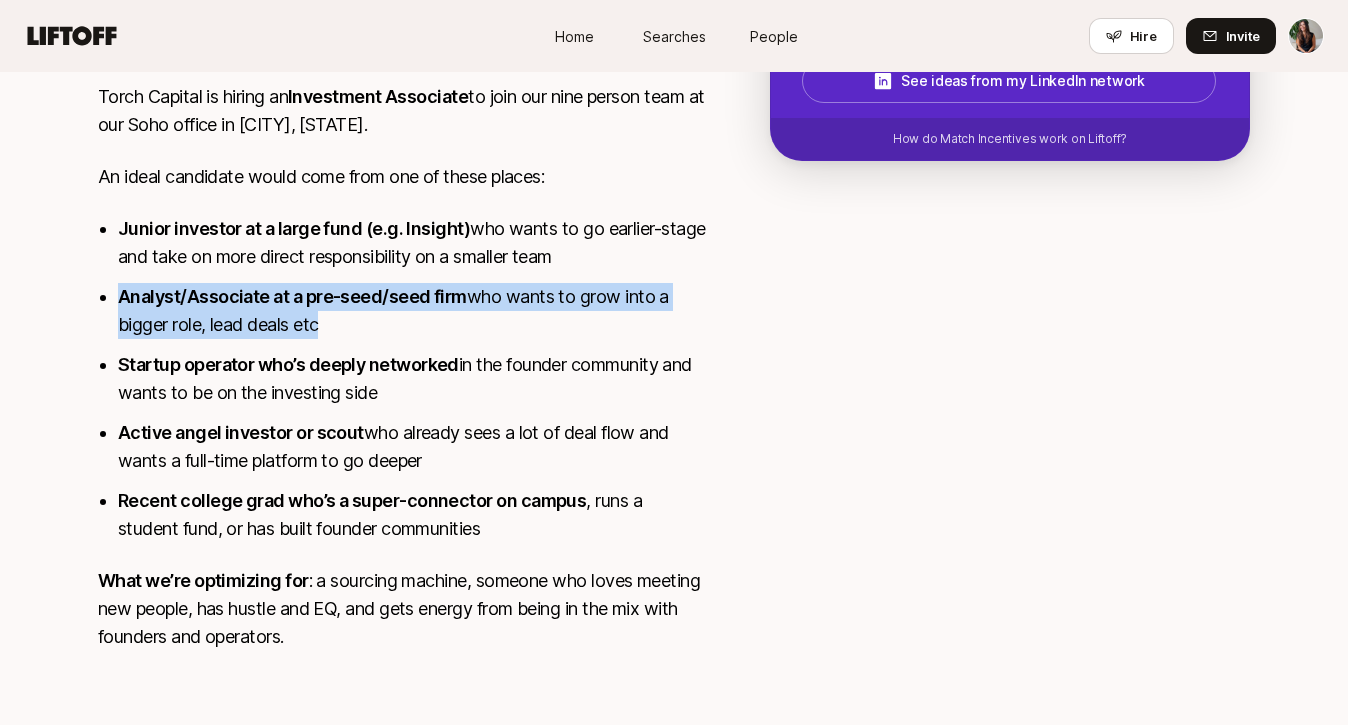 drag, startPoint x: 428, startPoint y: 322, endPoint x: 130, endPoint y: 298, distance: 298.96487 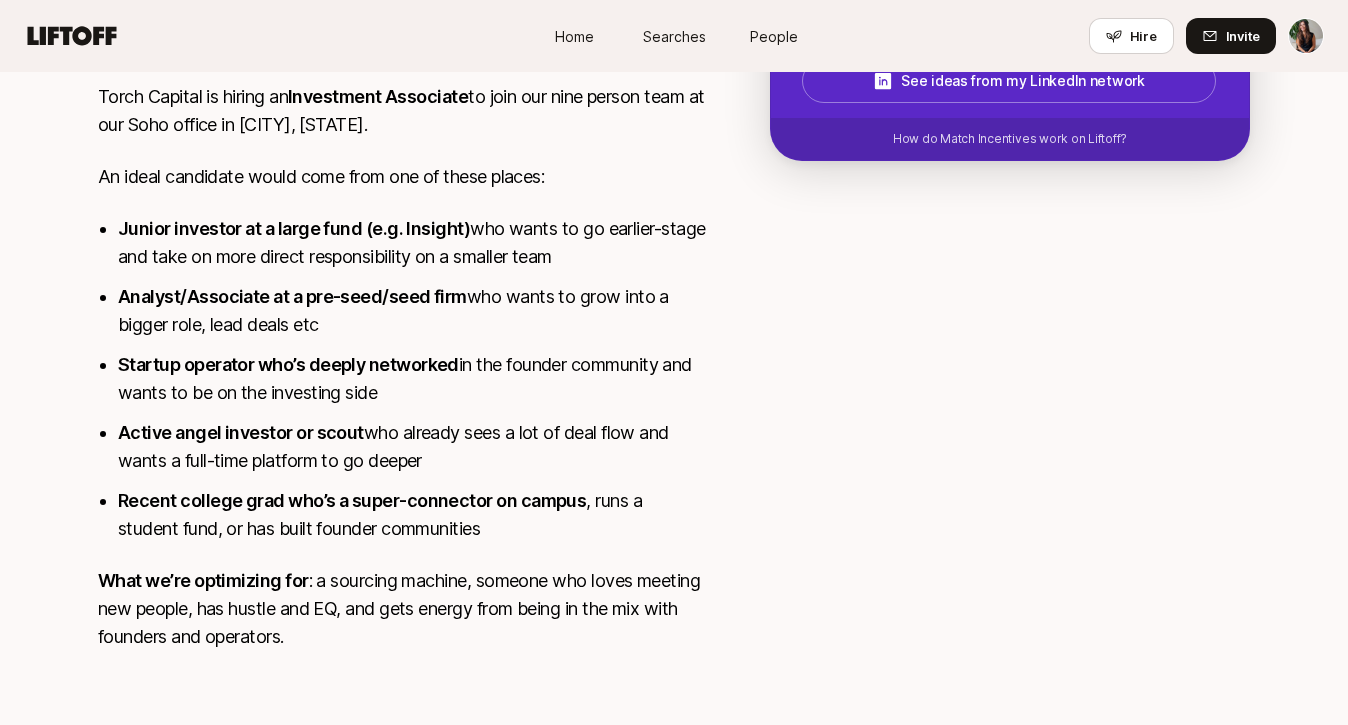 drag, startPoint x: 279, startPoint y: 368, endPoint x: 417, endPoint y: 403, distance: 142.36923 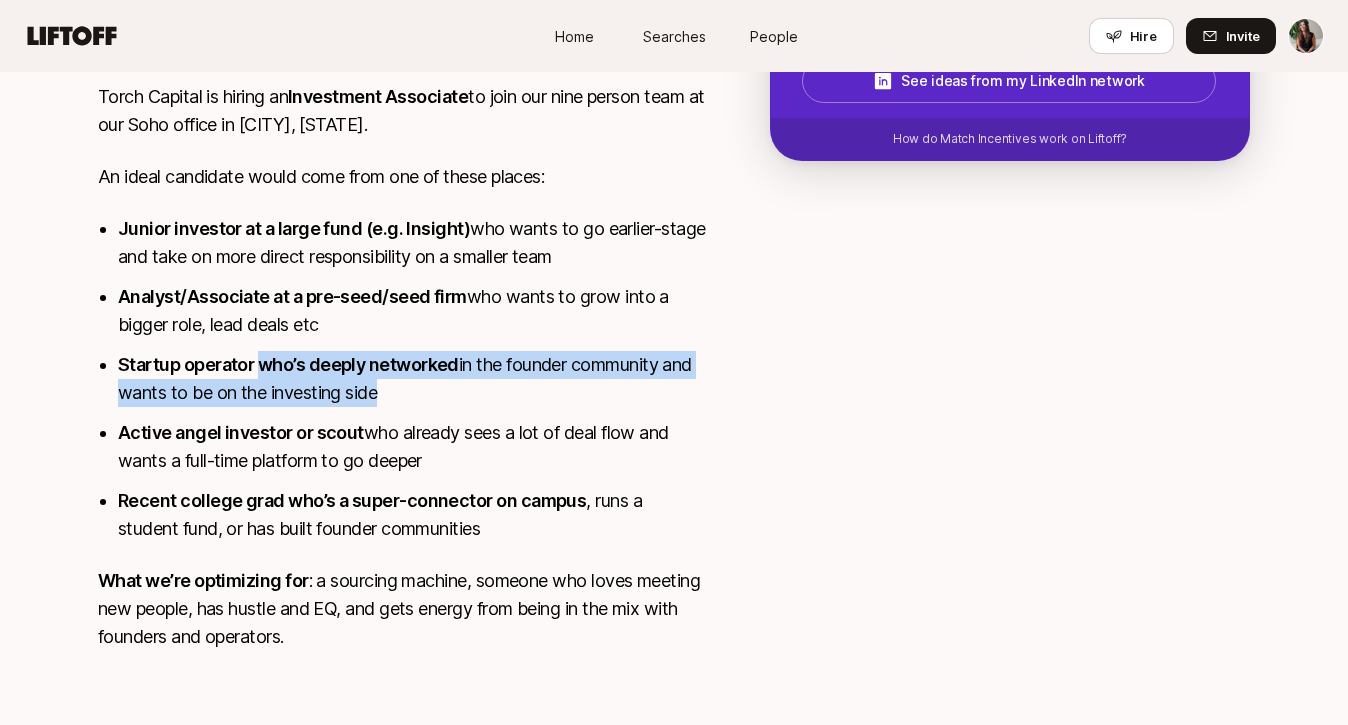 drag, startPoint x: 417, startPoint y: 403, endPoint x: 287, endPoint y: 365, distance: 135.44002 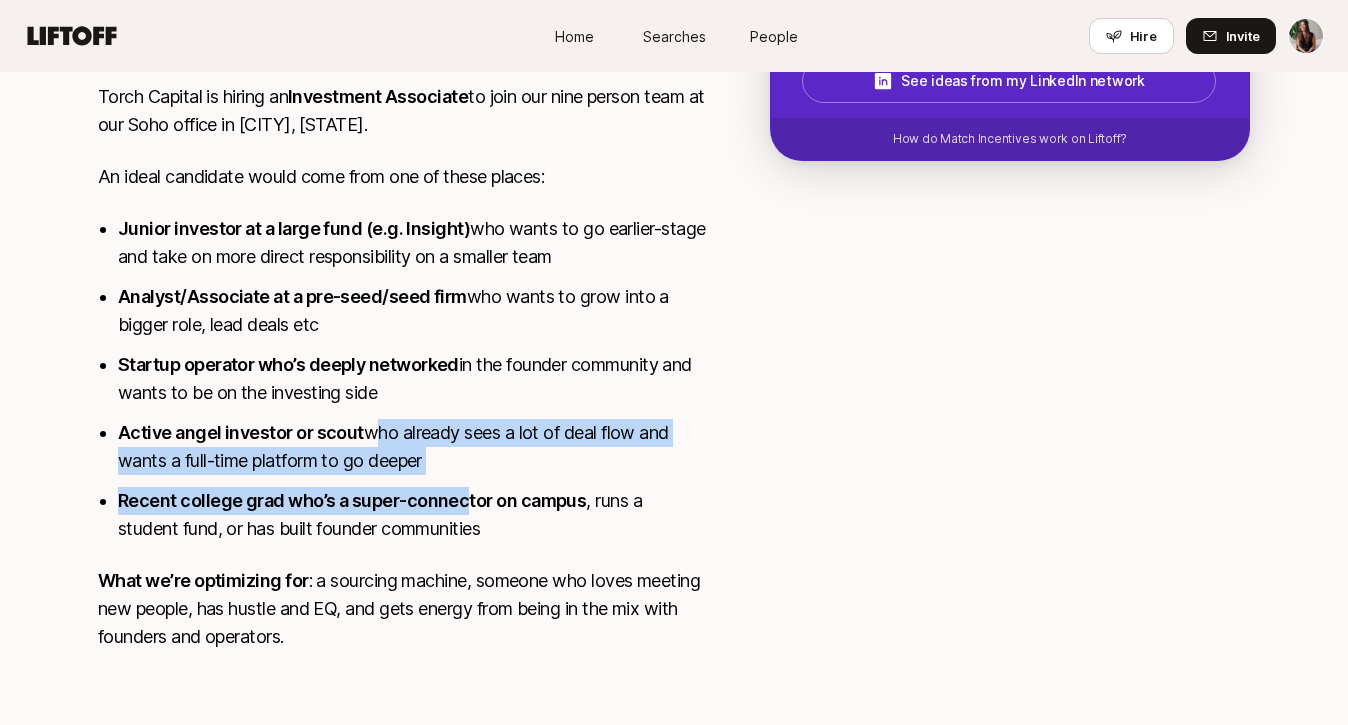 drag, startPoint x: 363, startPoint y: 440, endPoint x: 461, endPoint y: 489, distance: 109.56733 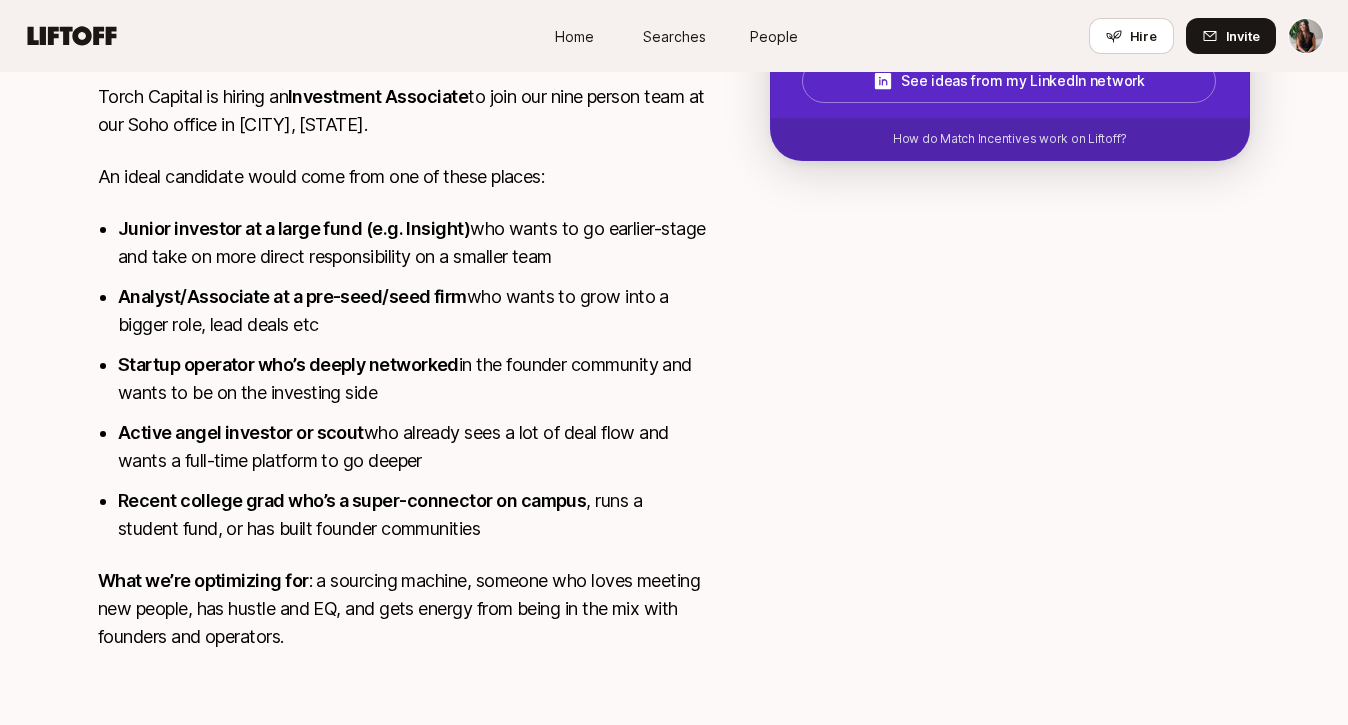 drag, startPoint x: 470, startPoint y: 468, endPoint x: 259, endPoint y: 432, distance: 214.04906 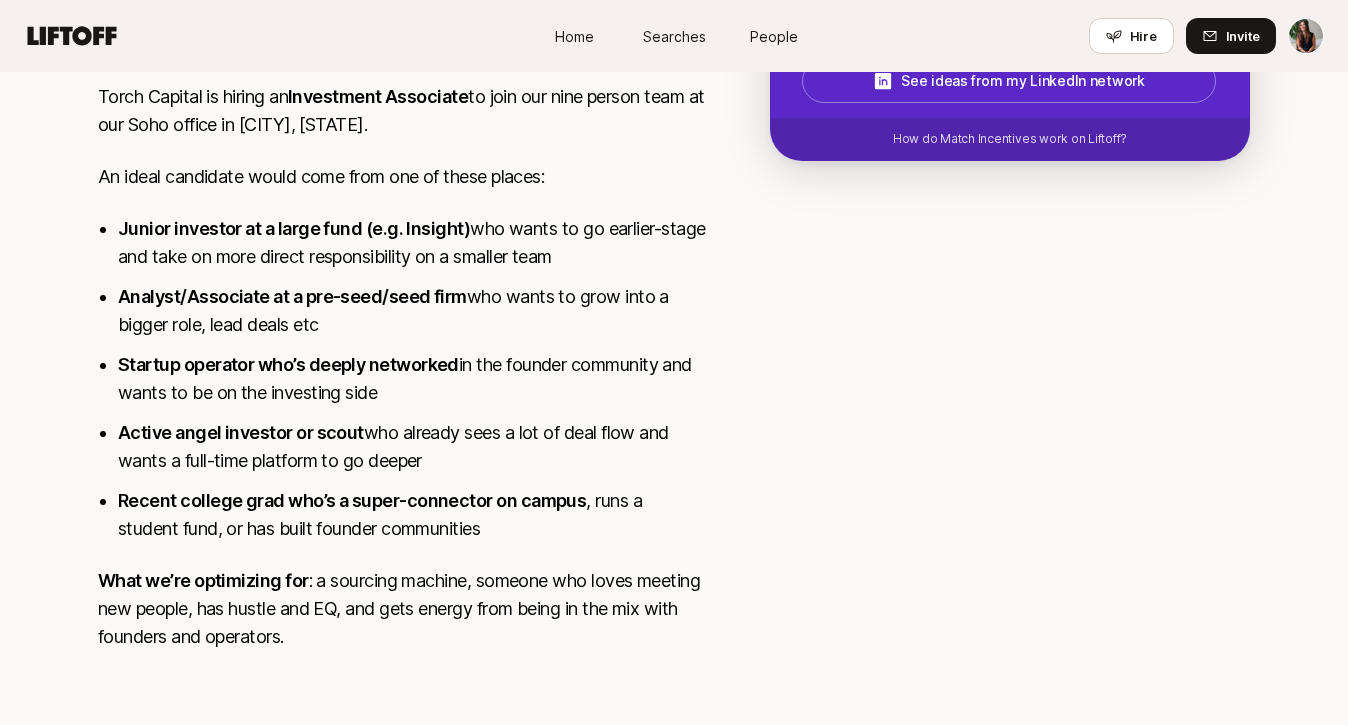 drag, startPoint x: 259, startPoint y: 427, endPoint x: 447, endPoint y: 467, distance: 192.20822 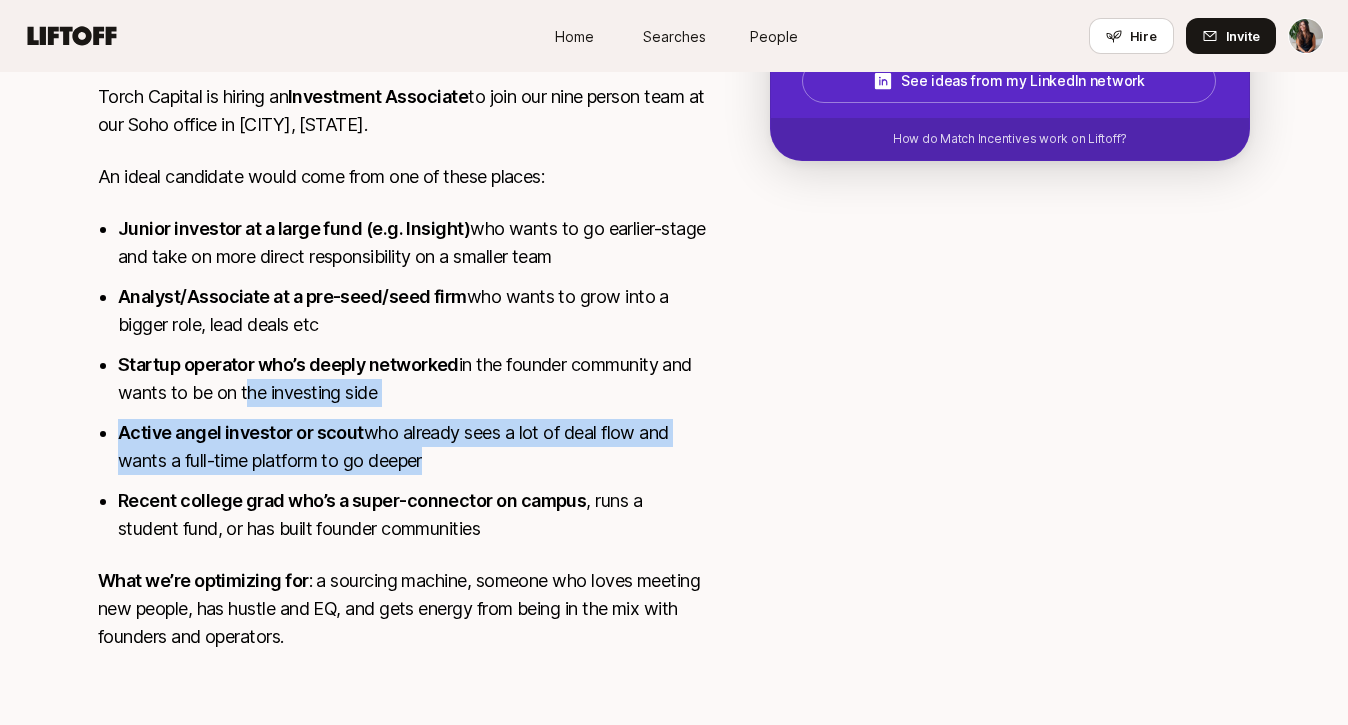drag, startPoint x: 447, startPoint y: 467, endPoint x: 241, endPoint y: 391, distance: 219.57231 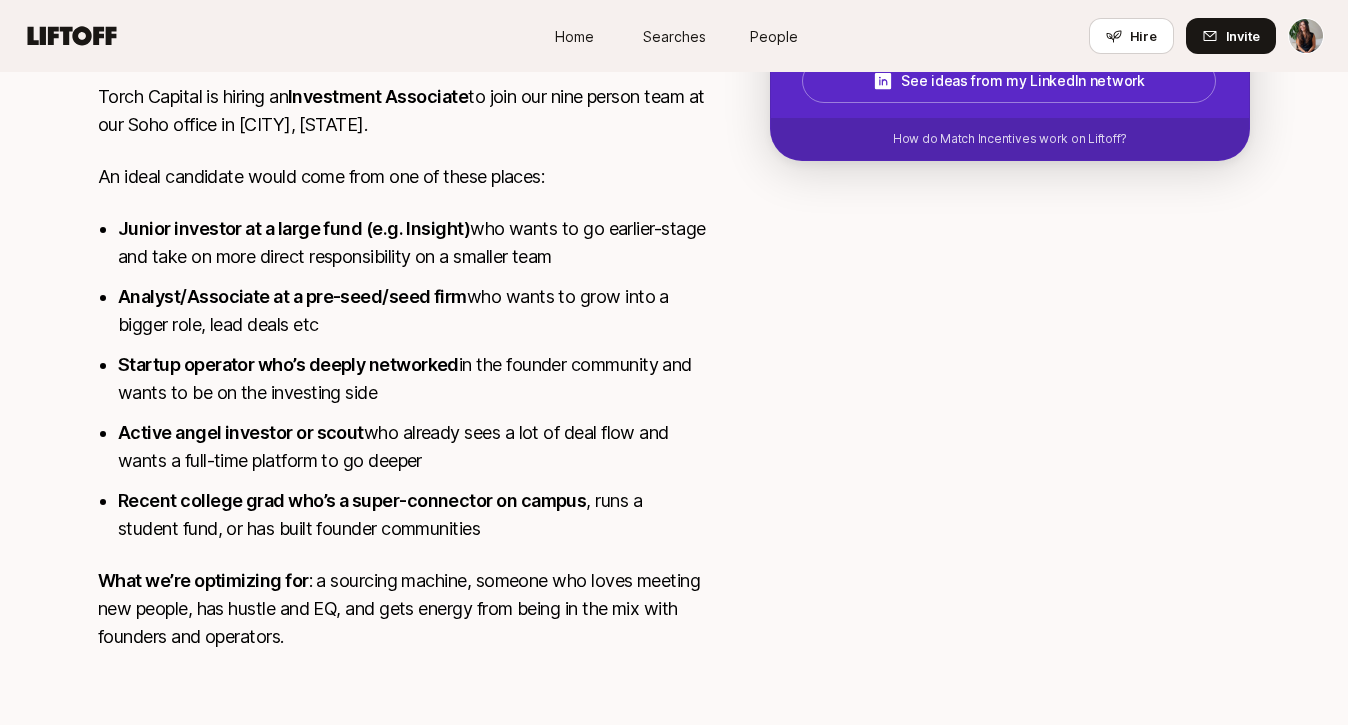 scroll, scrollTop: 427, scrollLeft: 0, axis: vertical 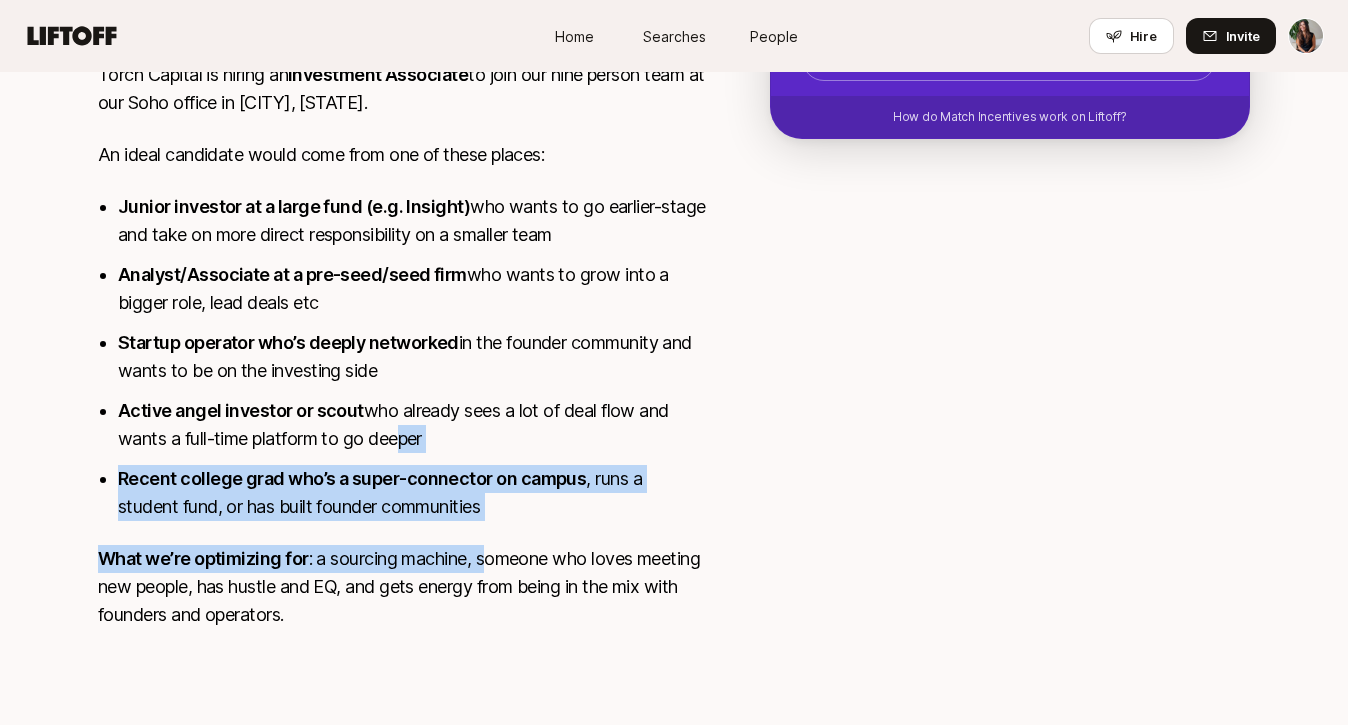 drag, startPoint x: 392, startPoint y: 449, endPoint x: 493, endPoint y: 551, distance: 143.54442 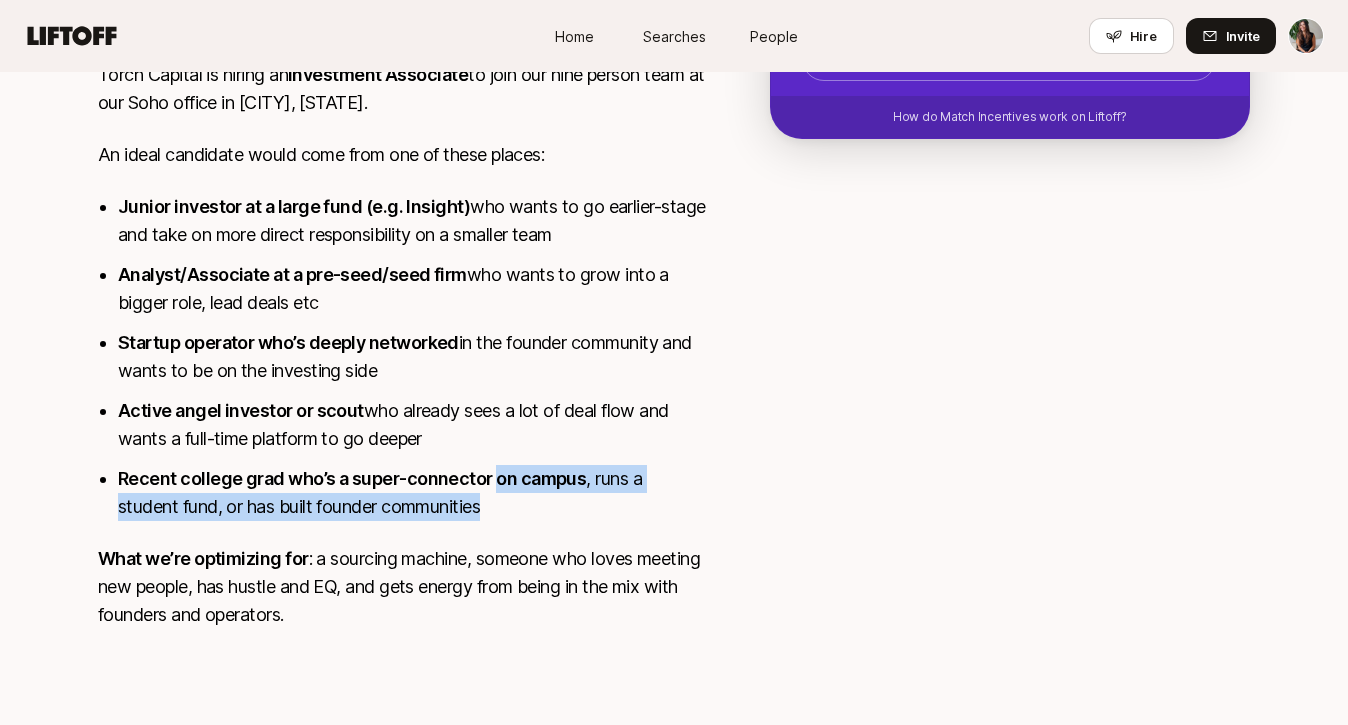 drag, startPoint x: 524, startPoint y: 501, endPoint x: 503, endPoint y: 473, distance: 35 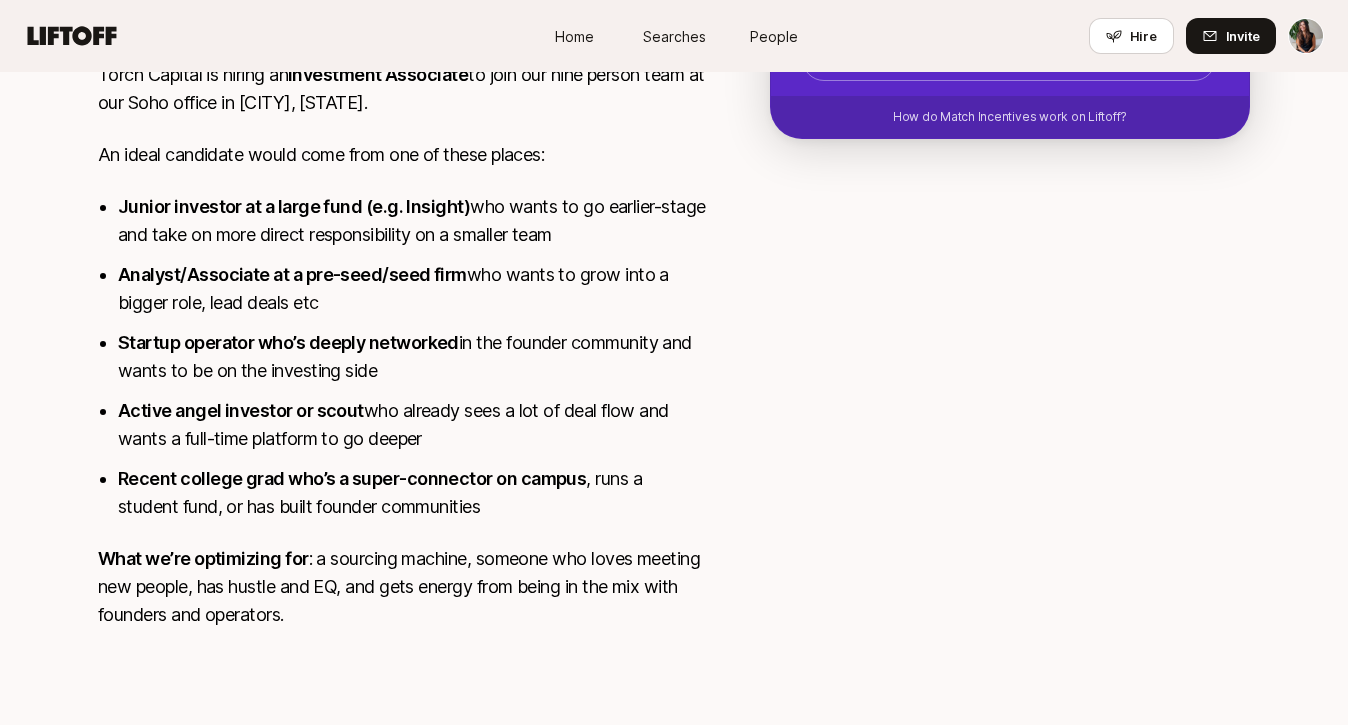 click on "Junior investor at a large fund (e.g. Insight)  who wants to go earlier-stage and take on more direct responsibility on a smaller team
Analyst/Associate at a pre-seed/seed firm  who wants to grow into a bigger role, lead deals etc
Startup operator who’s deeply networked  in the founder community and wants to be on the investing side
Active angel investor or scout  who already sees a lot of deal flow and wants a full-time platform to go deeper
Recent college grad who’s a super-connector on campus , runs a student fund, or has built founder communities" at bounding box center [412, 357] 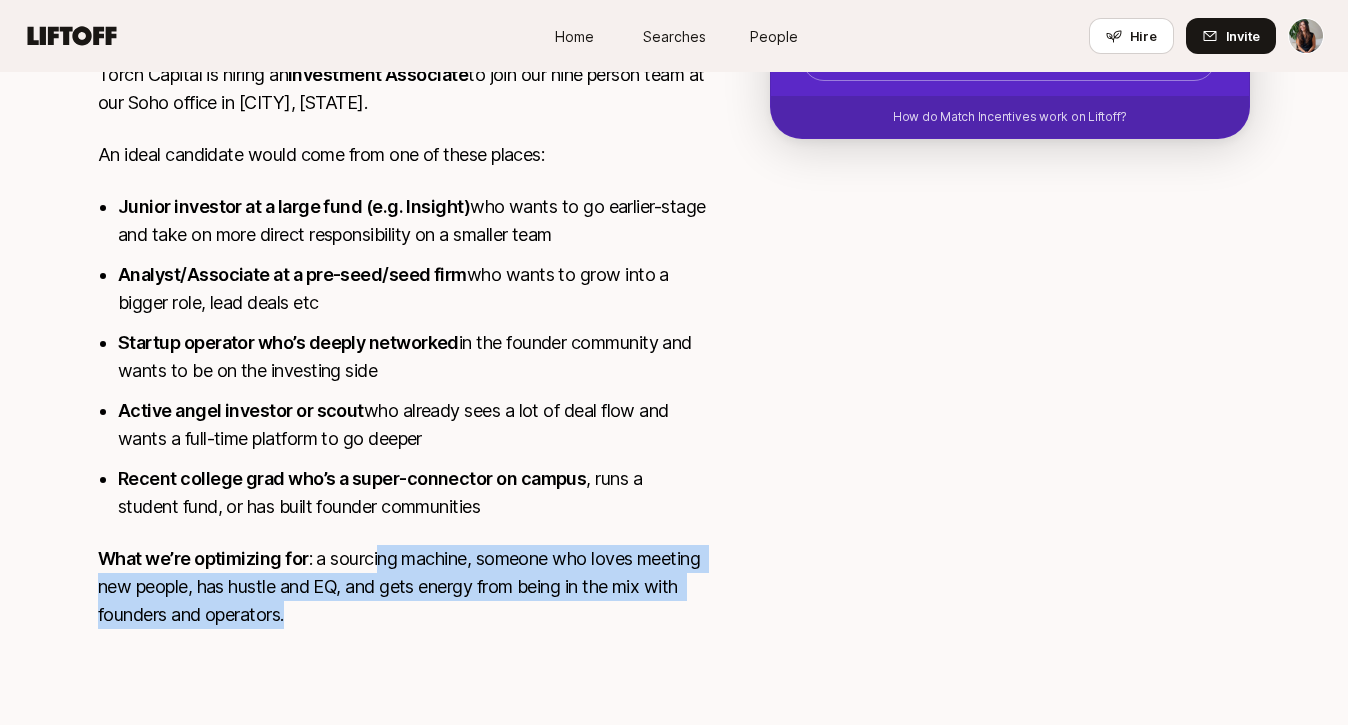 drag, startPoint x: 379, startPoint y: 558, endPoint x: 443, endPoint y: 628, distance: 94.847244 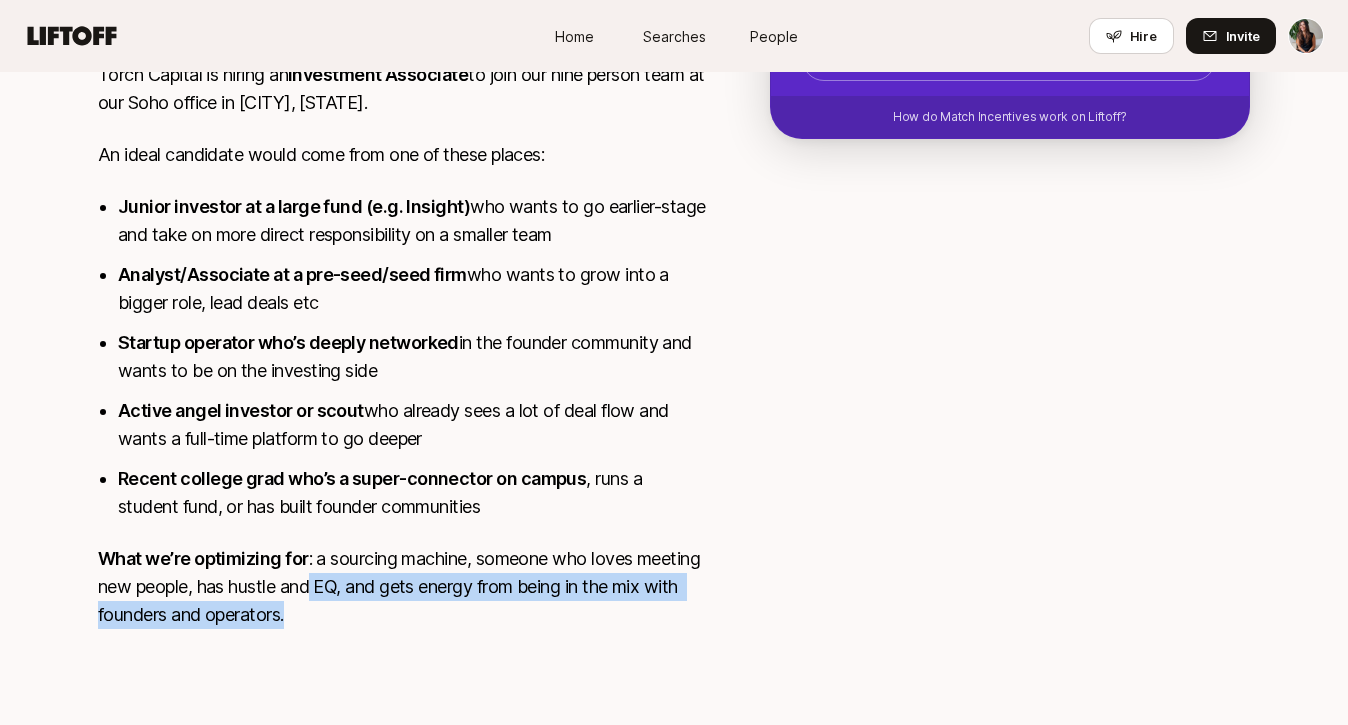 drag, startPoint x: 443, startPoint y: 628, endPoint x: 384, endPoint y: 572, distance: 81.34495 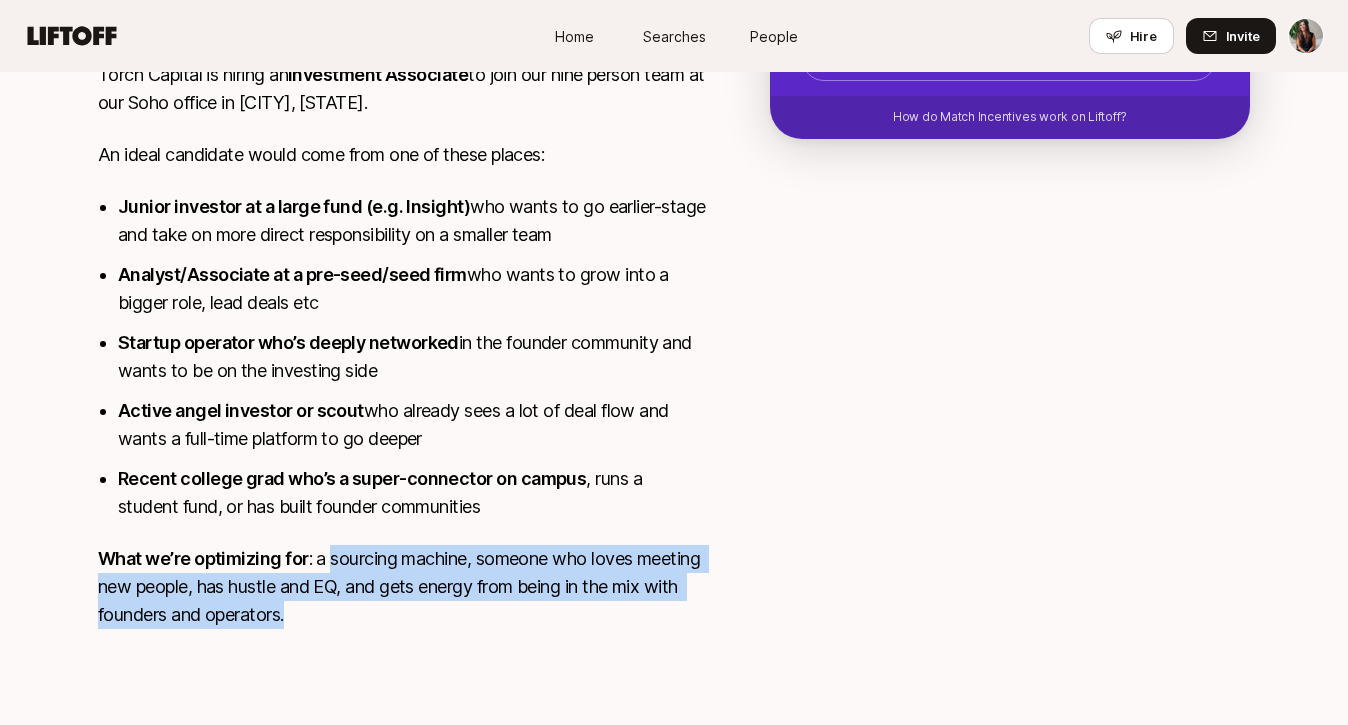 click on "What we’re optimizing for : a sourcing machine, someone who loves meeting new people, has hustle and EQ, and gets energy from being in the mix with founders and operators." at bounding box center (402, 587) 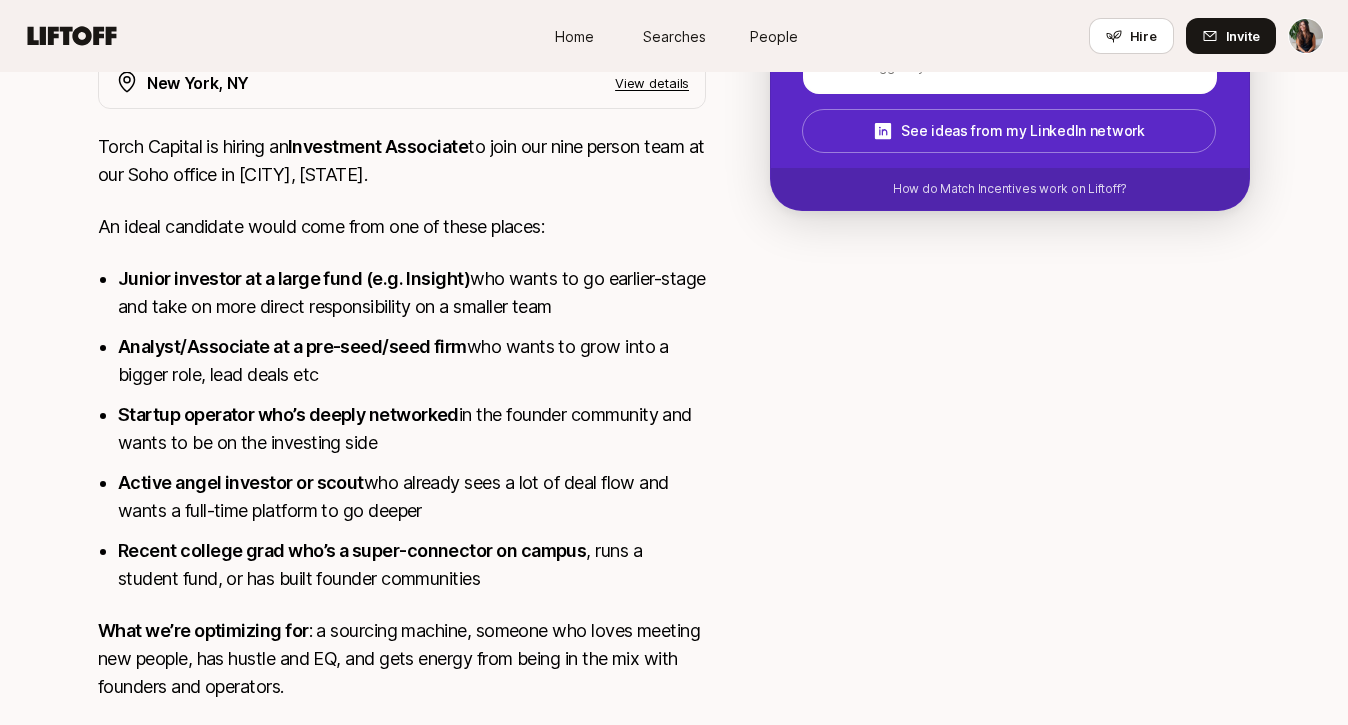 scroll, scrollTop: 354, scrollLeft: 0, axis: vertical 